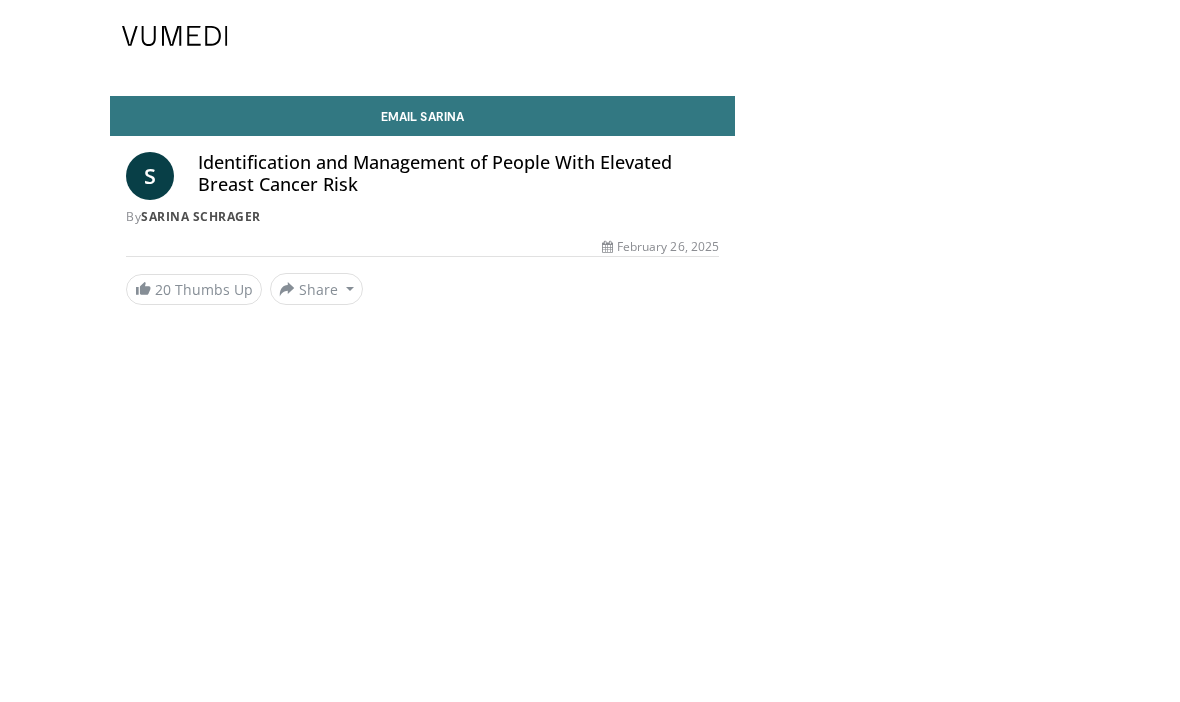 scroll, scrollTop: 0, scrollLeft: 0, axis: both 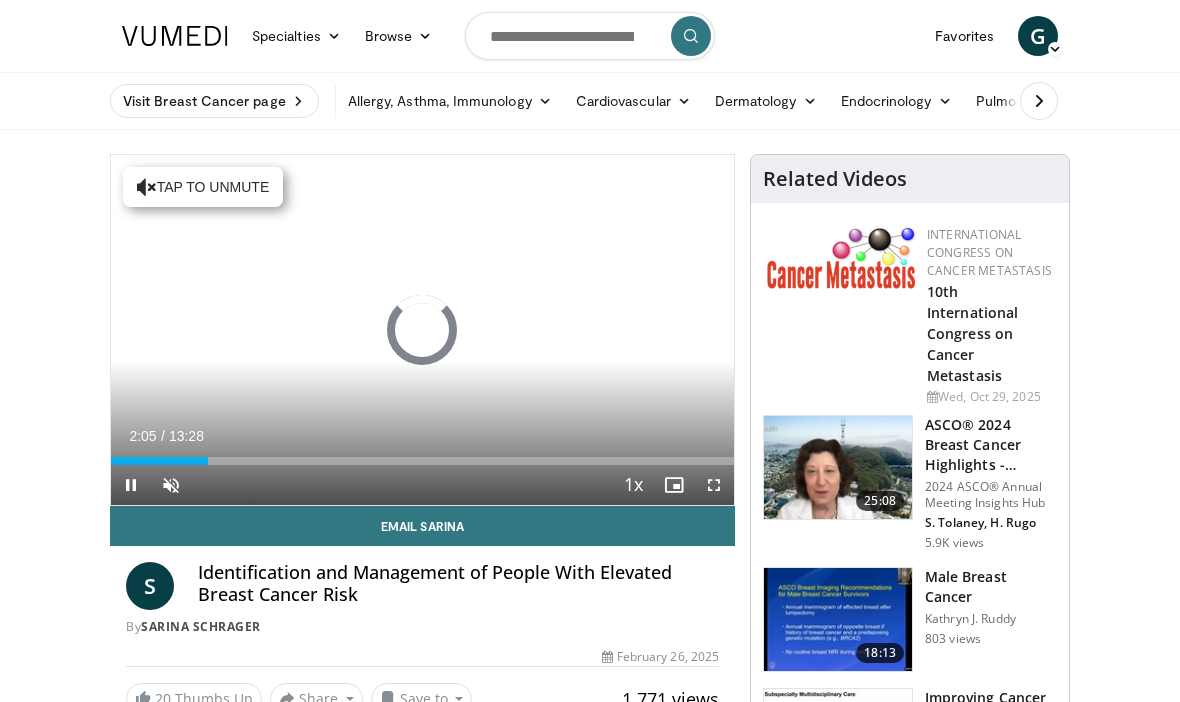 click on "Loaded :  0.00%" at bounding box center (422, 455) 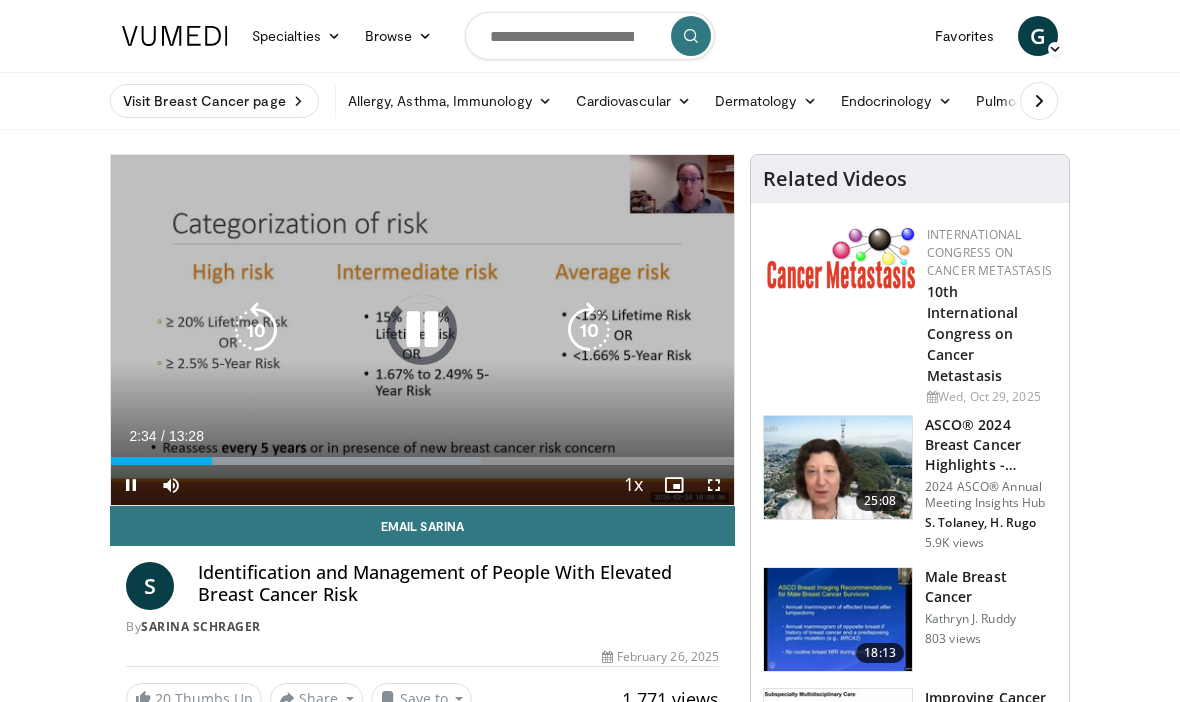 click at bounding box center (161, 461) 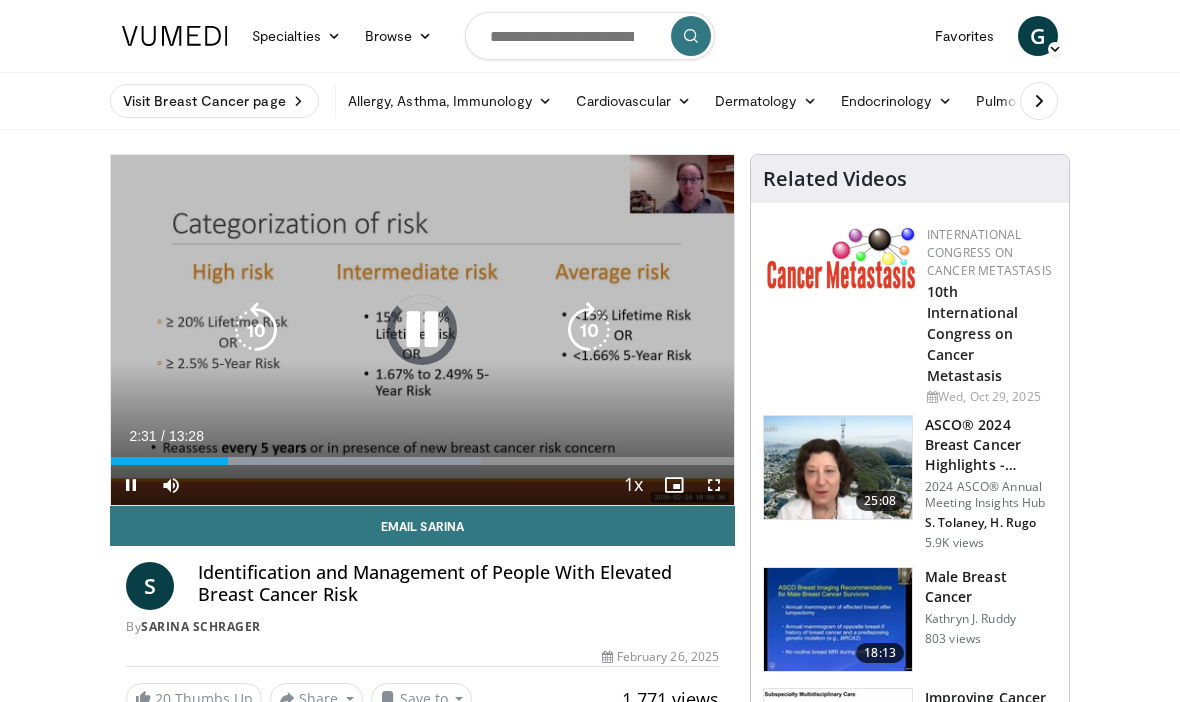 click on "Current Time  2:31 / Duration  13:28" at bounding box center (422, 436) 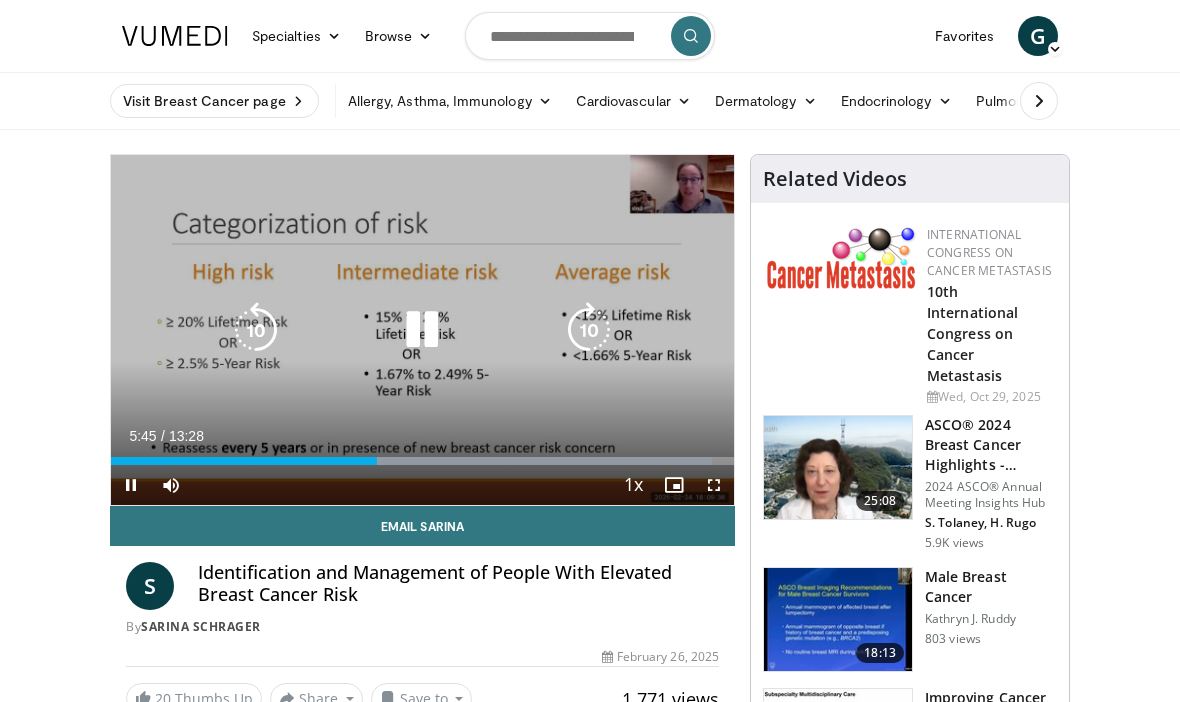 click at bounding box center [542, 461] 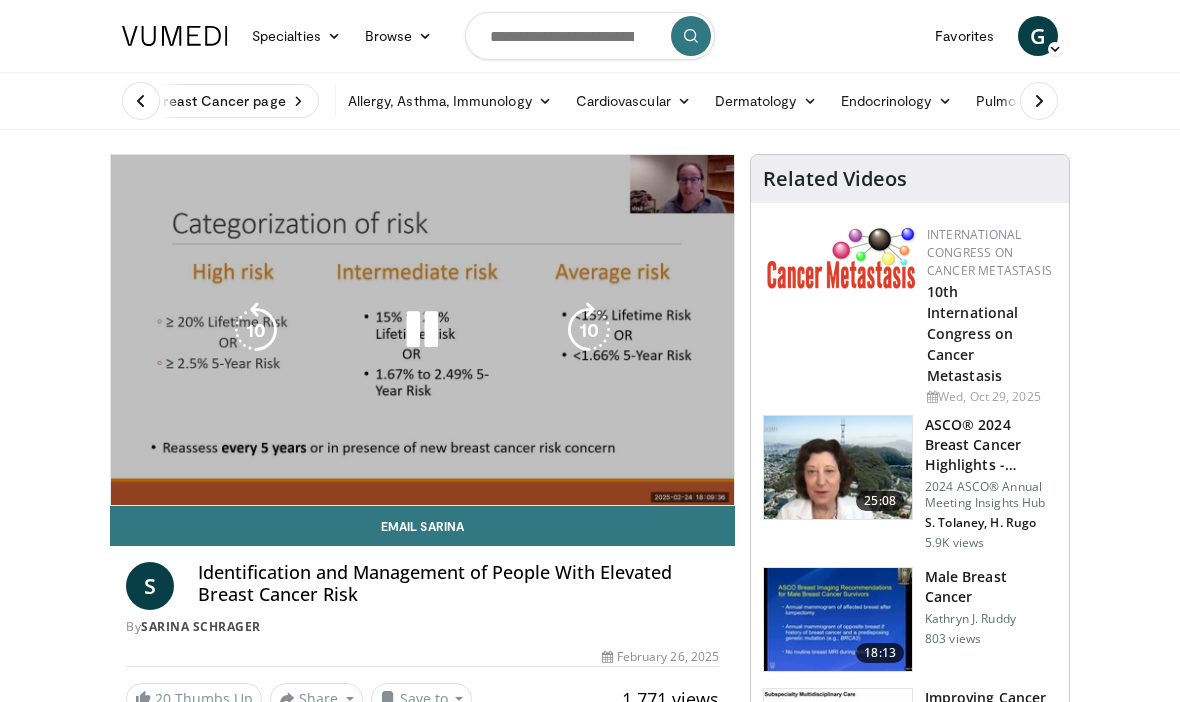 click on "International Congress on Cancer Metastasis
10th International Congress on Cancer Metastasis
Wed, Oct 29, 2025" at bounding box center (910, 316) 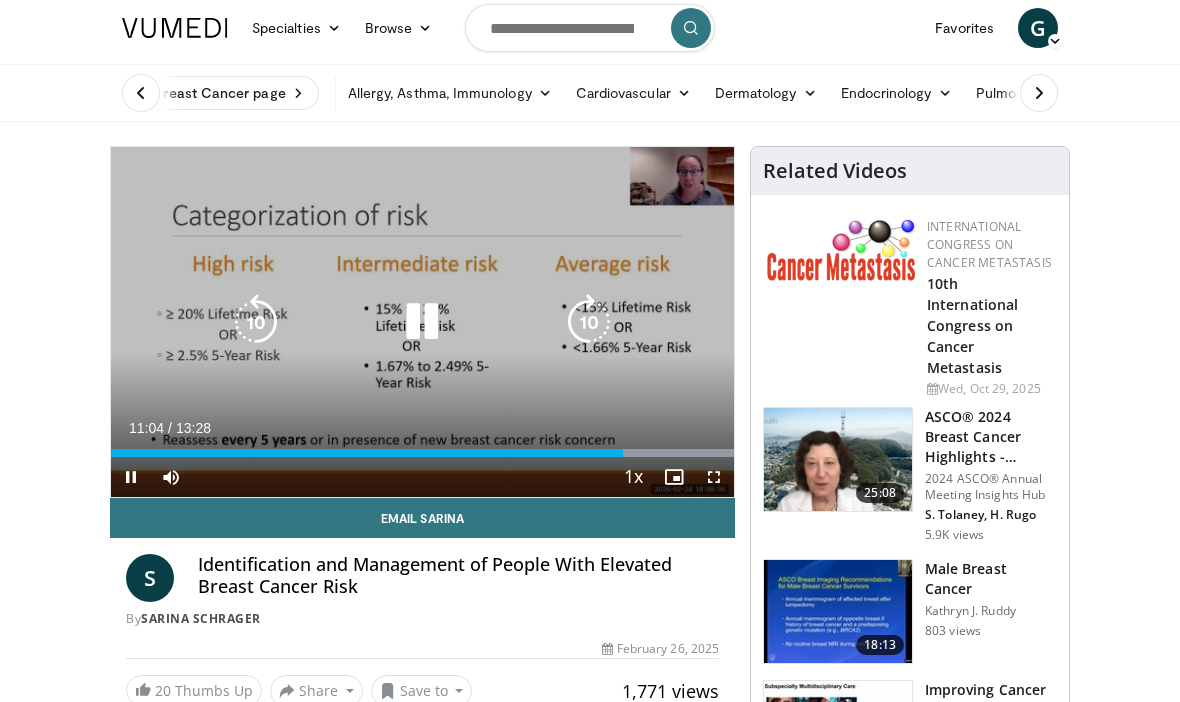 scroll, scrollTop: 9, scrollLeft: 0, axis: vertical 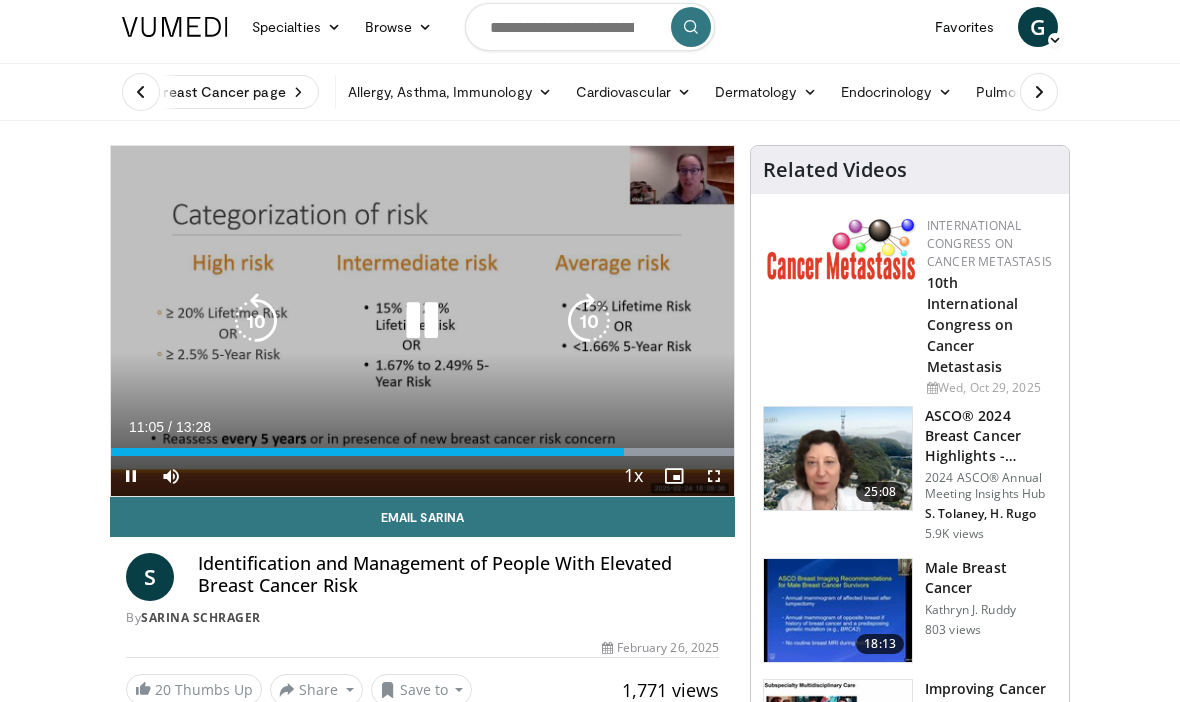click at bounding box center (842, 248) 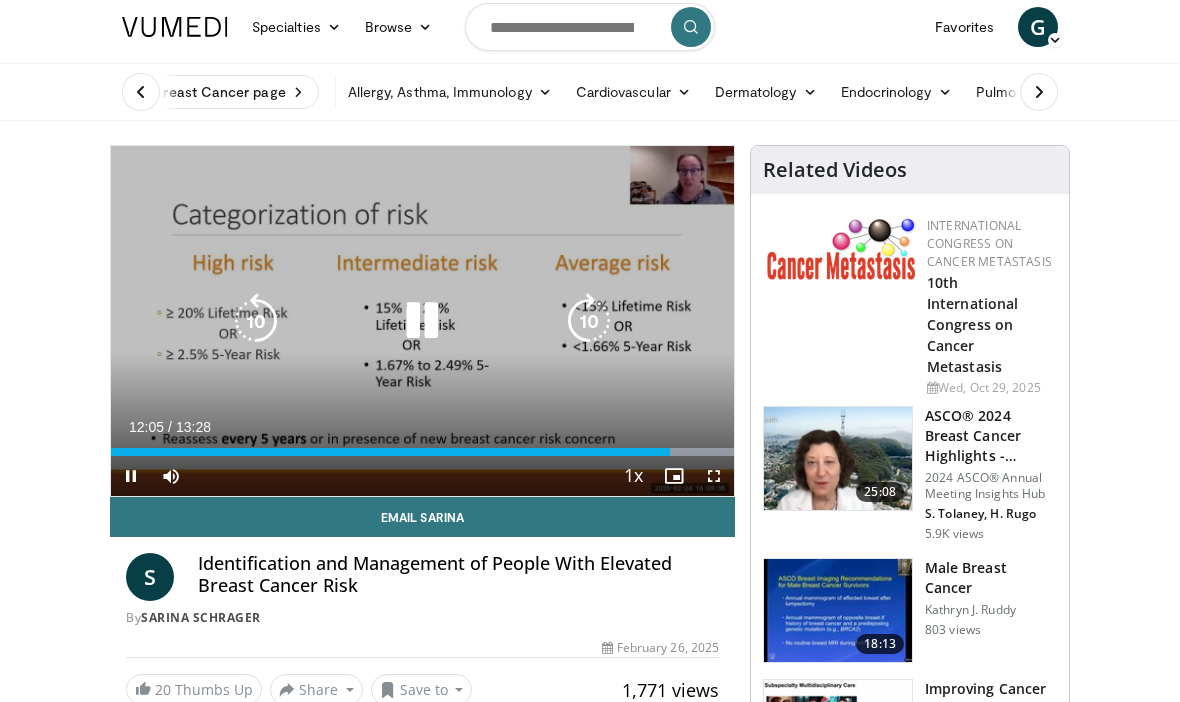 click at bounding box center (674, 476) 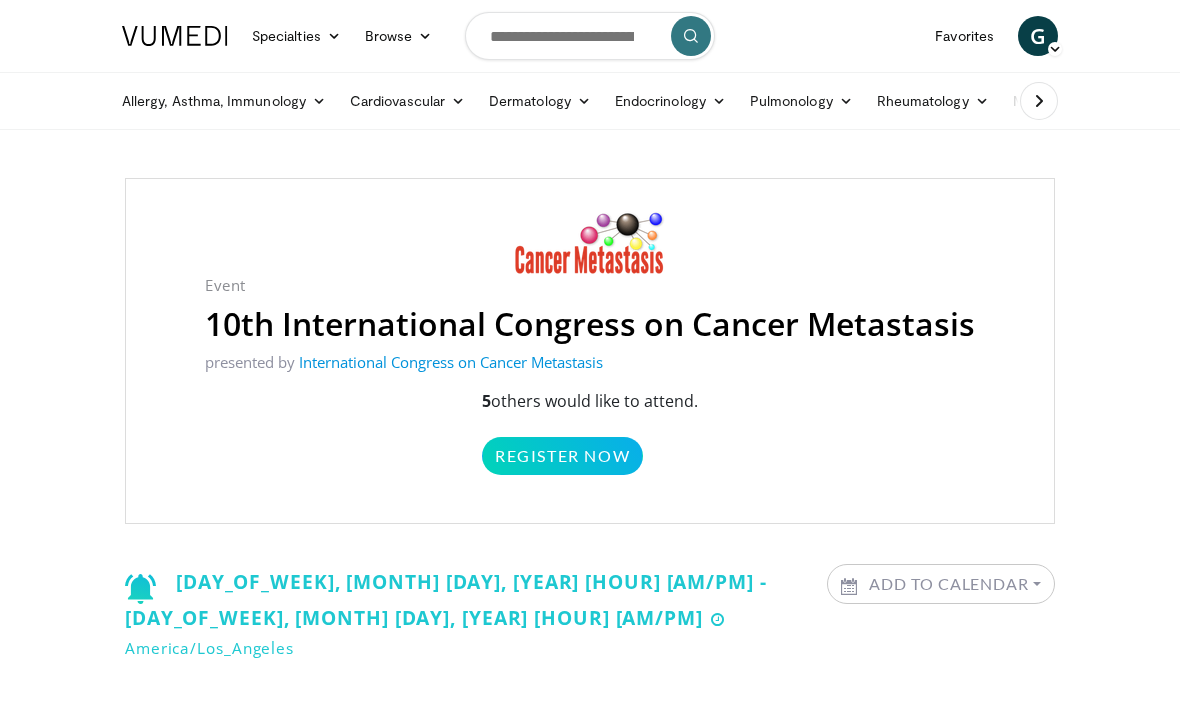 scroll, scrollTop: 0, scrollLeft: 0, axis: both 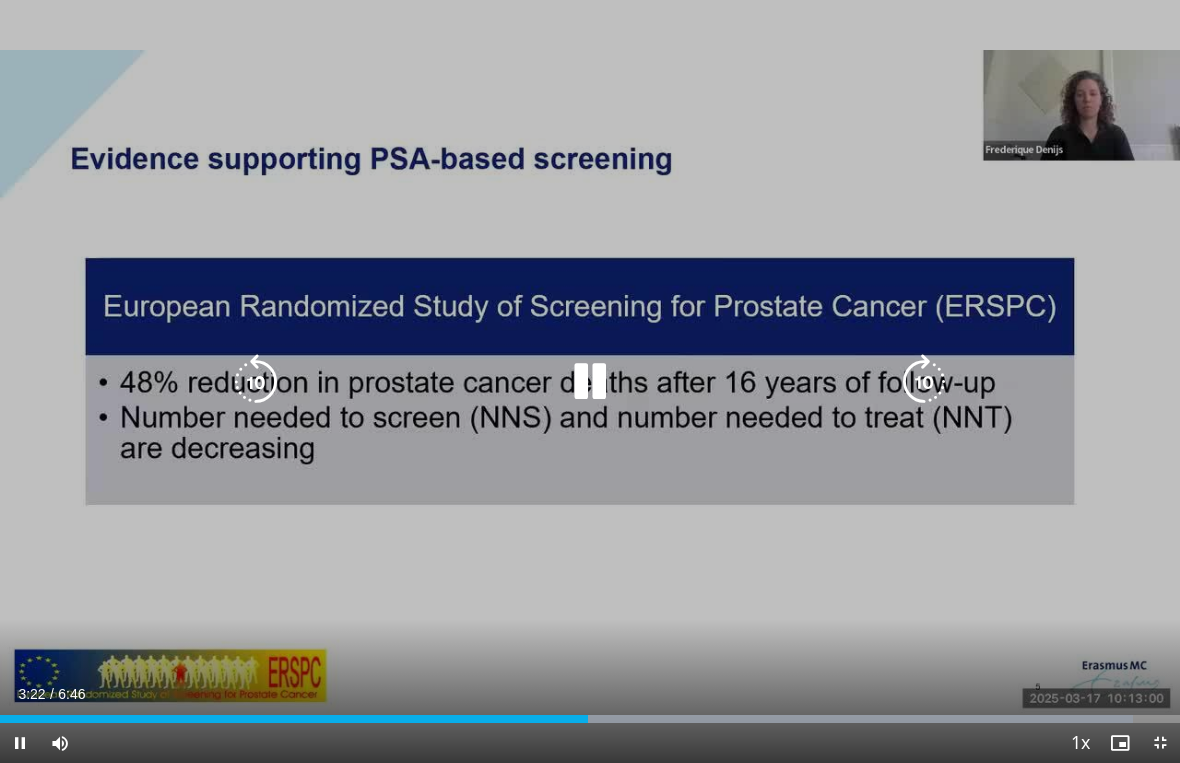 click at bounding box center [256, 382] 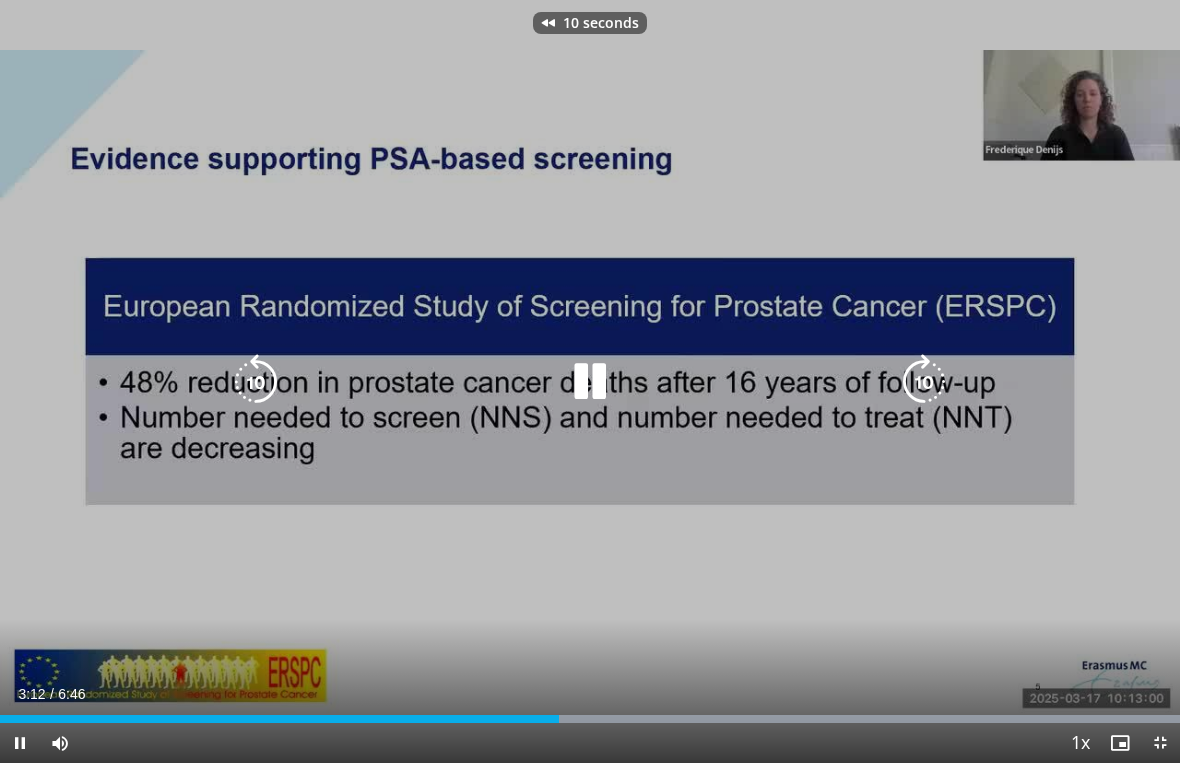 click at bounding box center (256, 382) 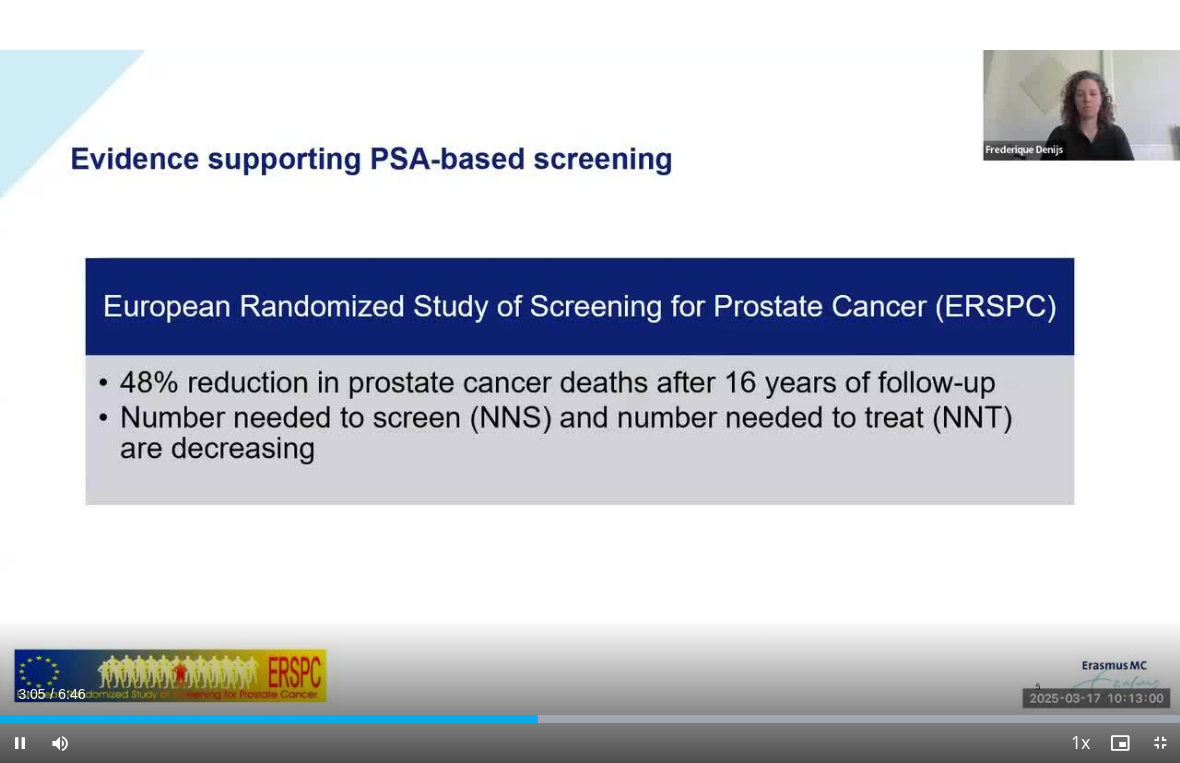 click on "20 seconds
Tap to unmute" at bounding box center (590, 381) 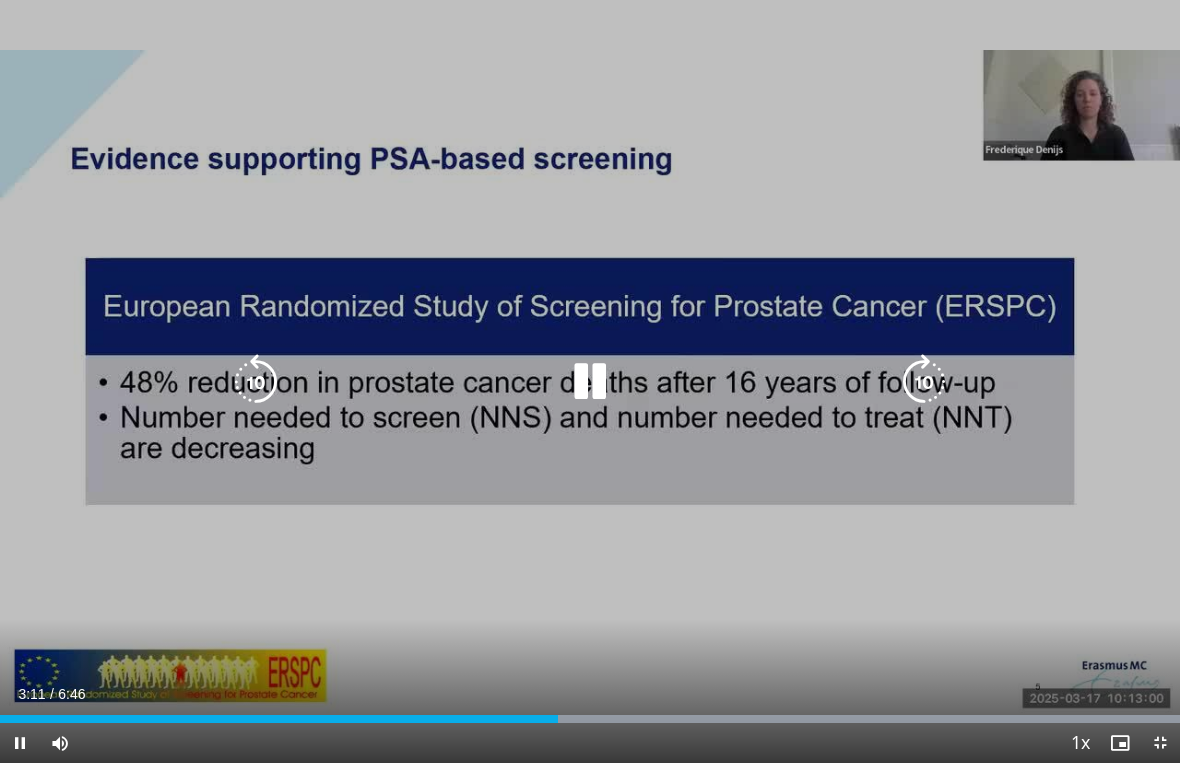 click at bounding box center [590, 382] 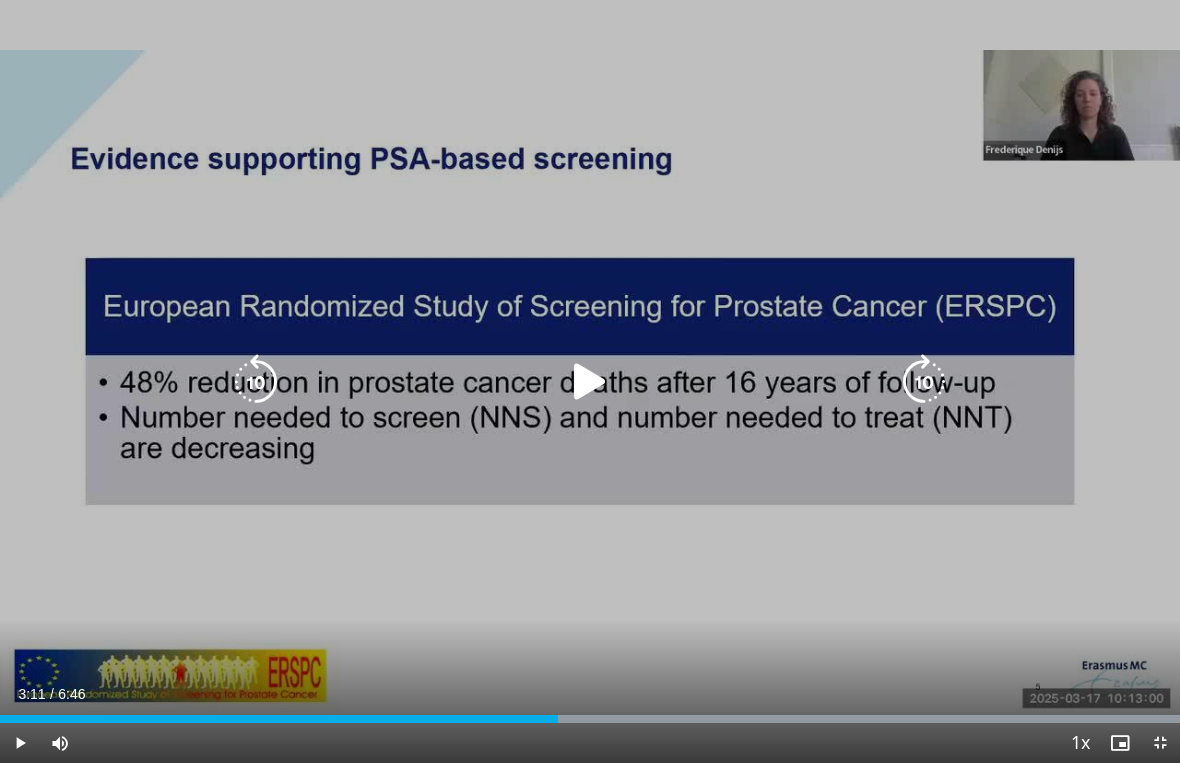 click at bounding box center (590, 382) 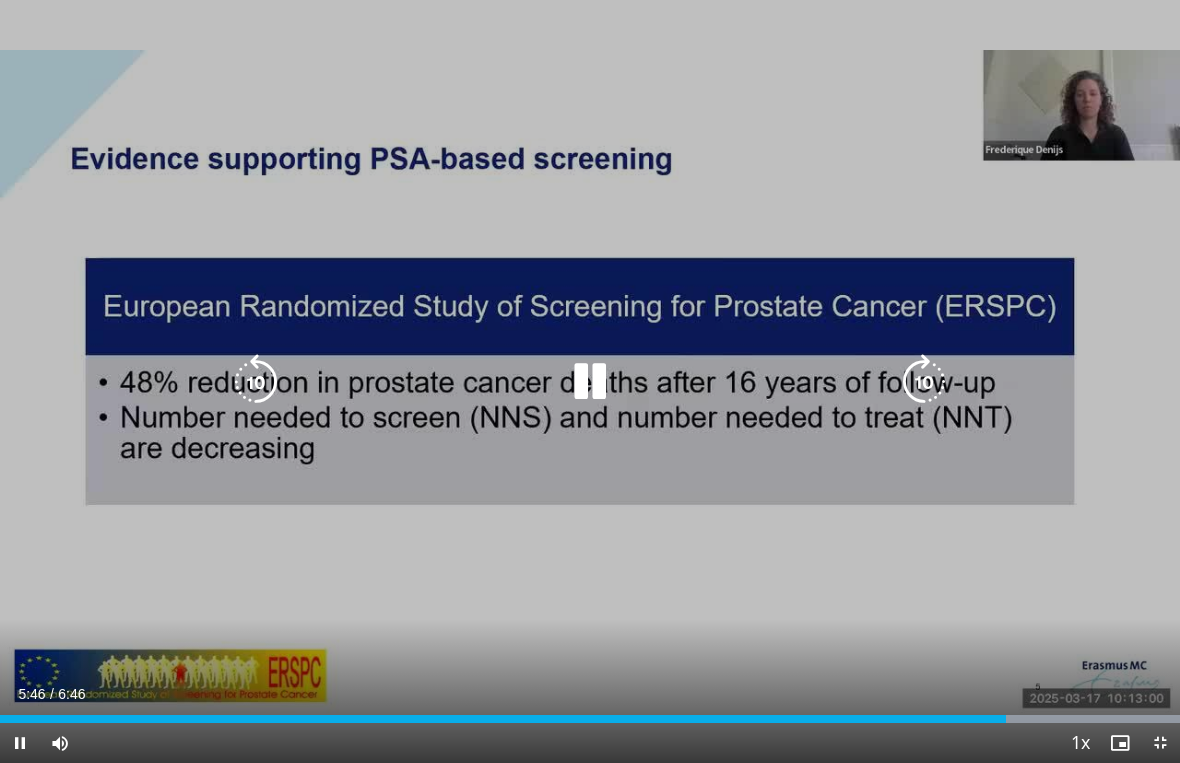 click at bounding box center (590, 382) 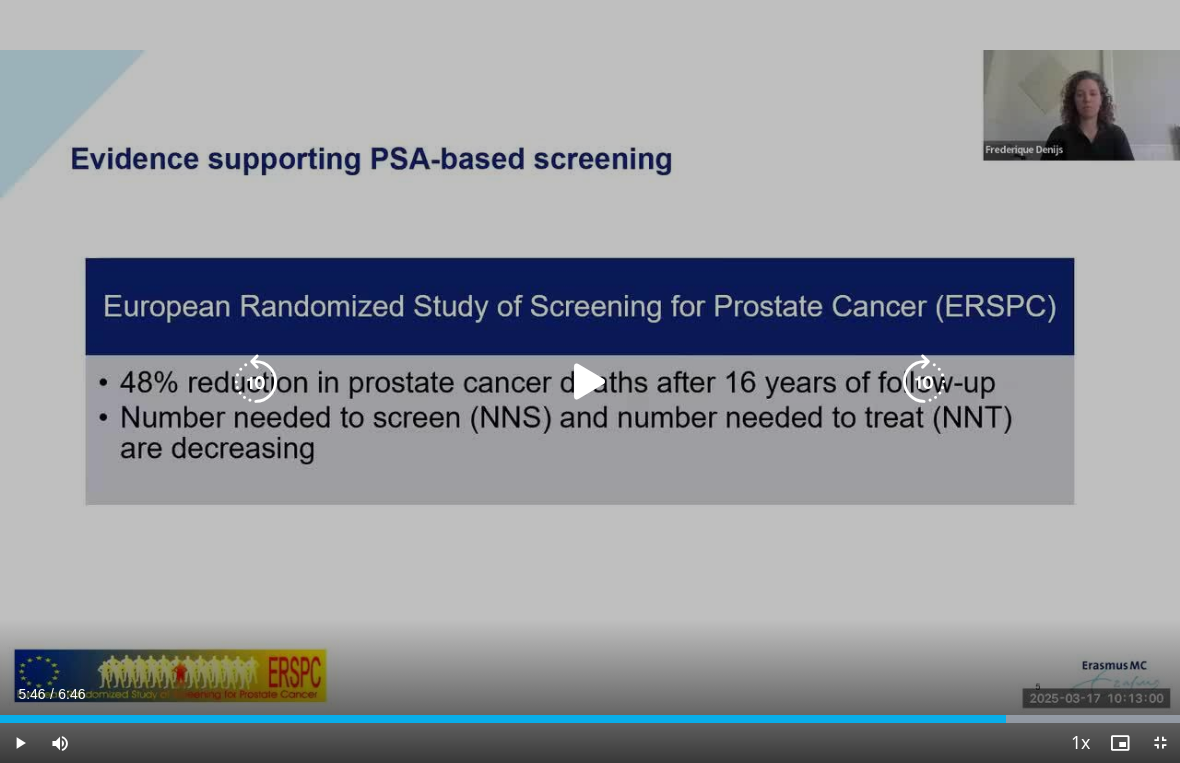 click at bounding box center (590, 382) 